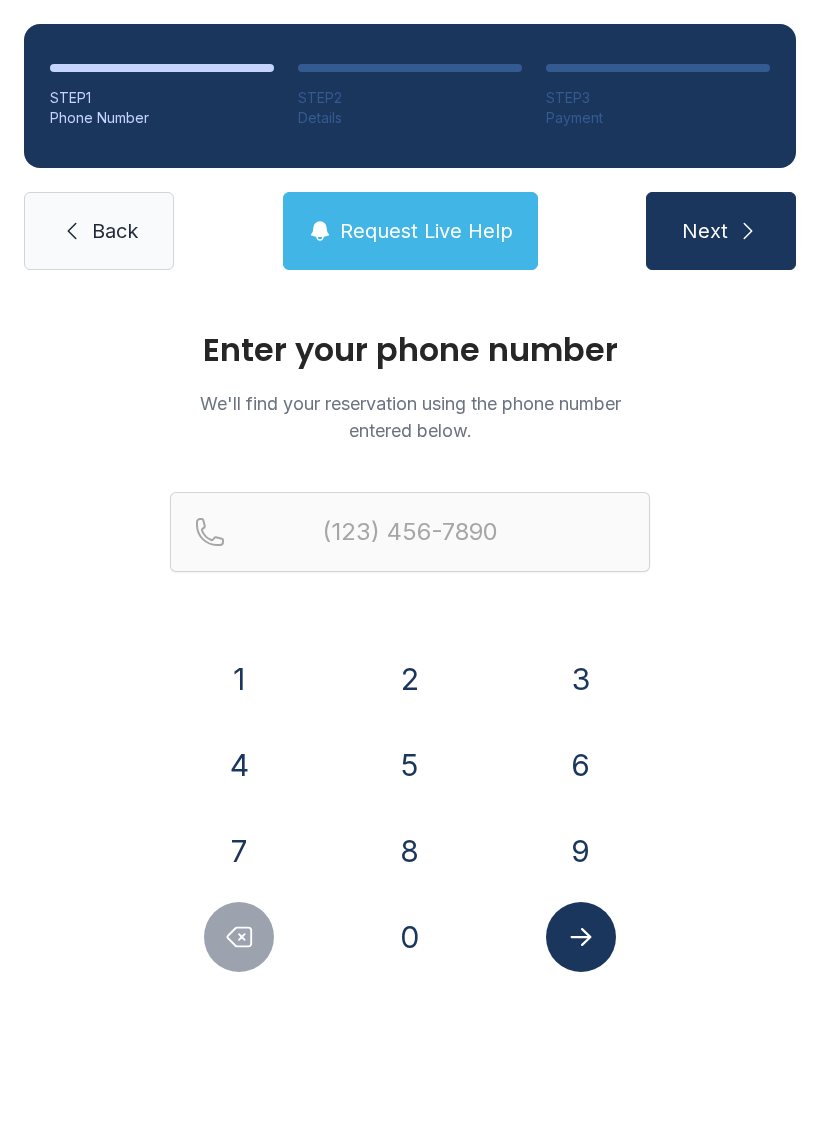scroll, scrollTop: 0, scrollLeft: 0, axis: both 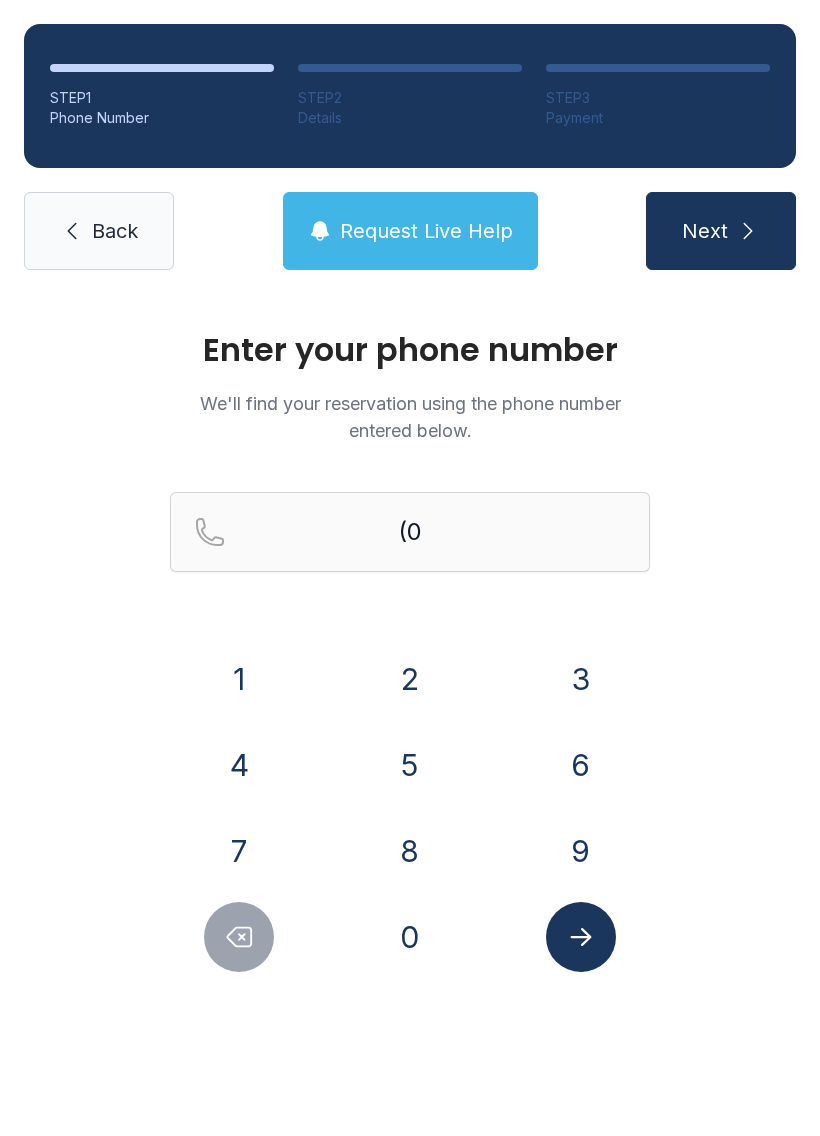 click at bounding box center (240, 937) 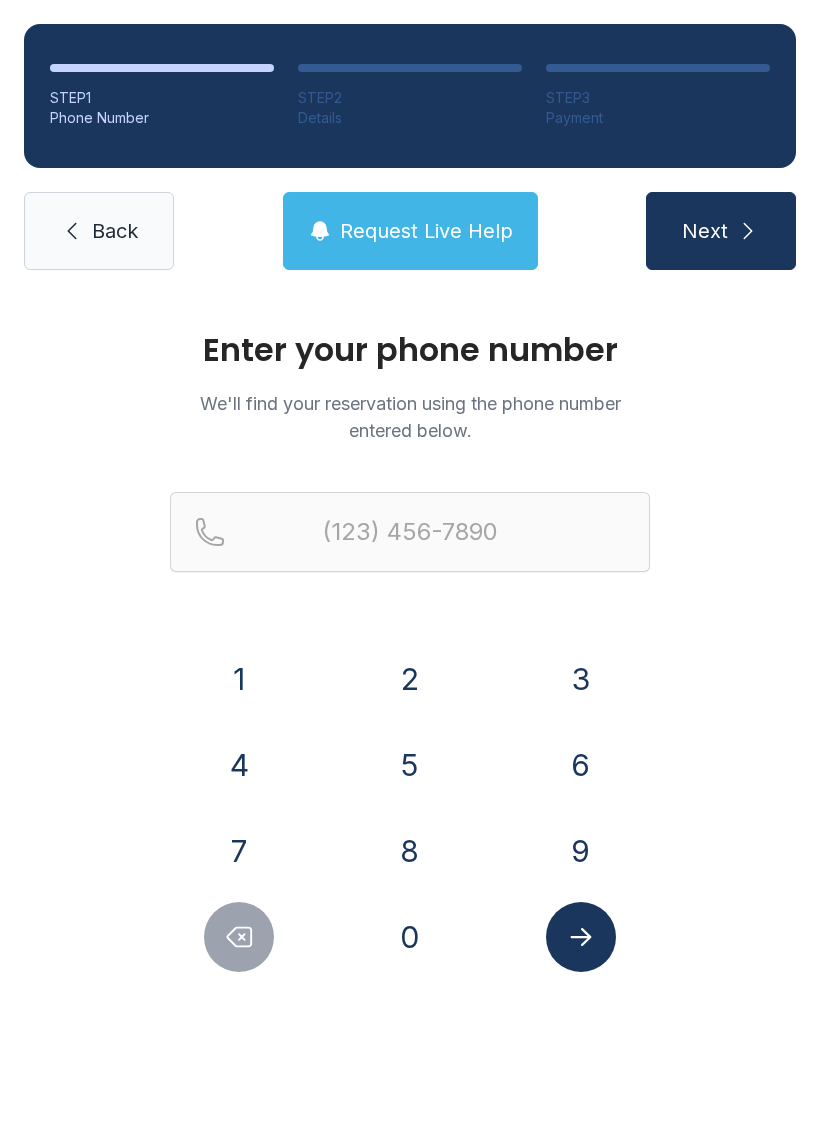 click on "8" at bounding box center [239, 679] 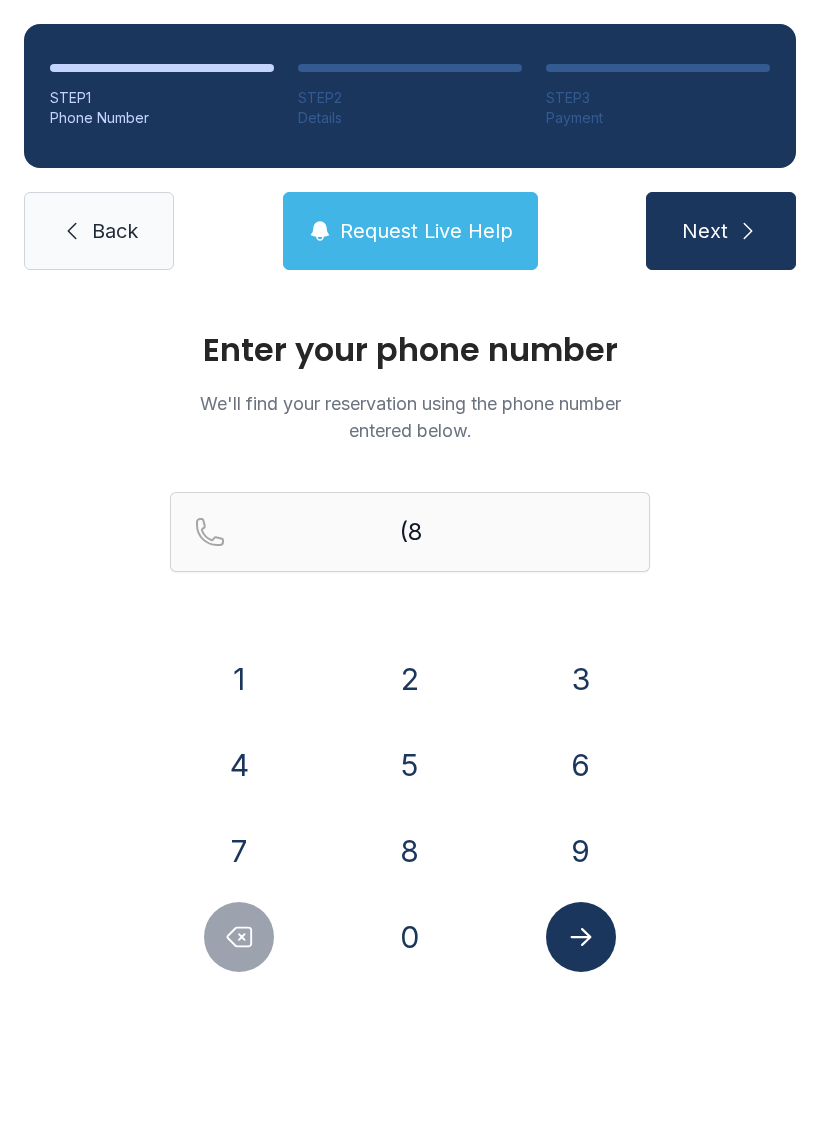 click on "6" at bounding box center (239, 679) 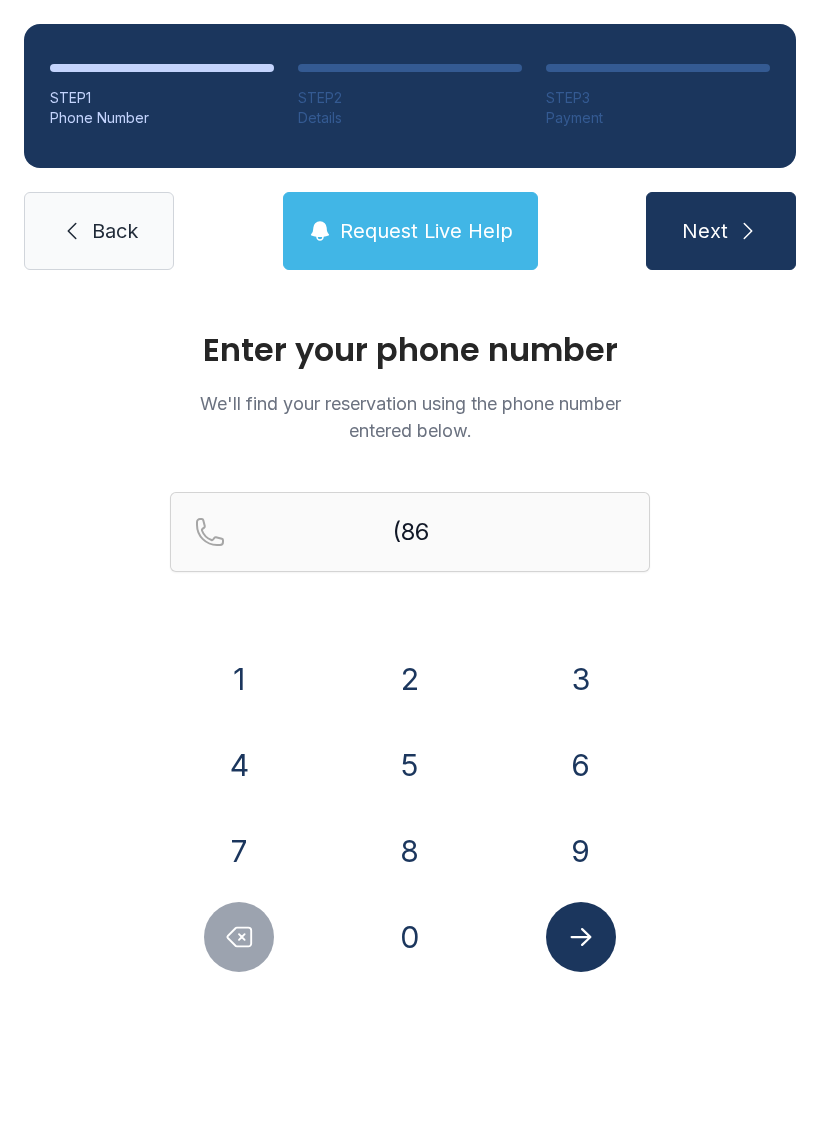 click on "4" at bounding box center [239, 679] 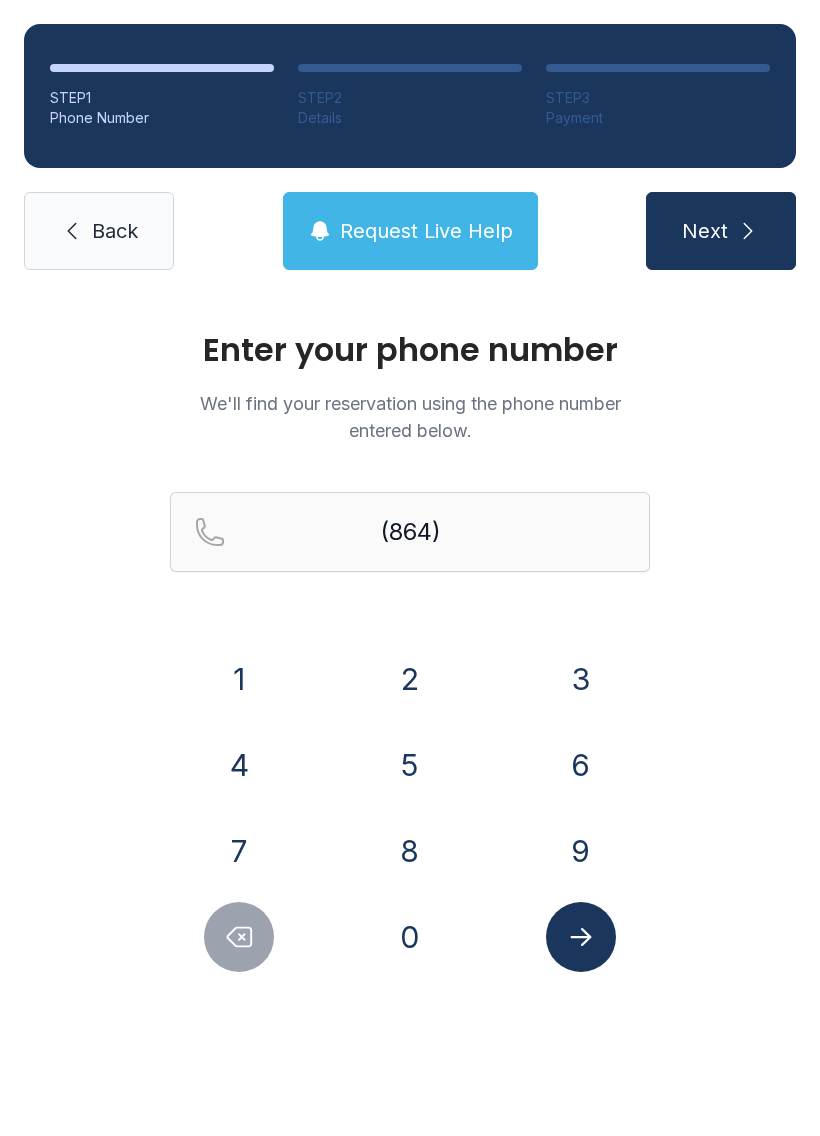 click on "7" at bounding box center [239, 679] 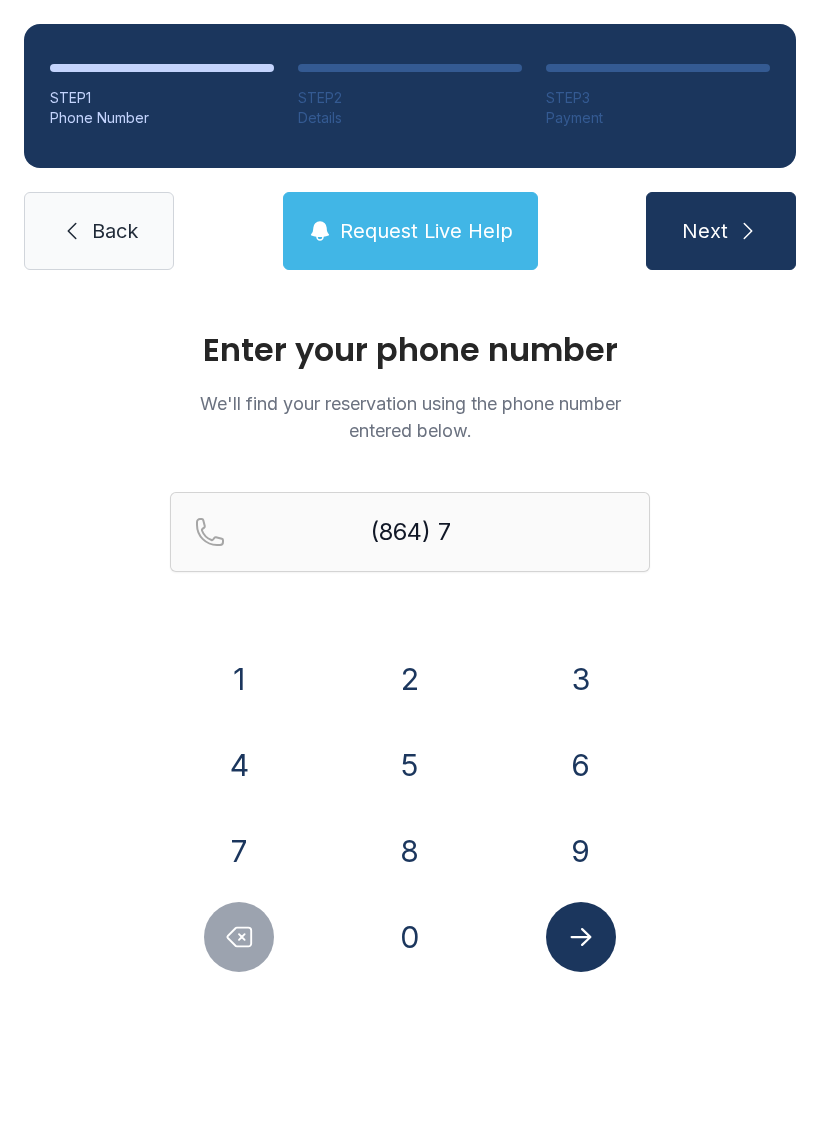 click on "7" at bounding box center [239, 679] 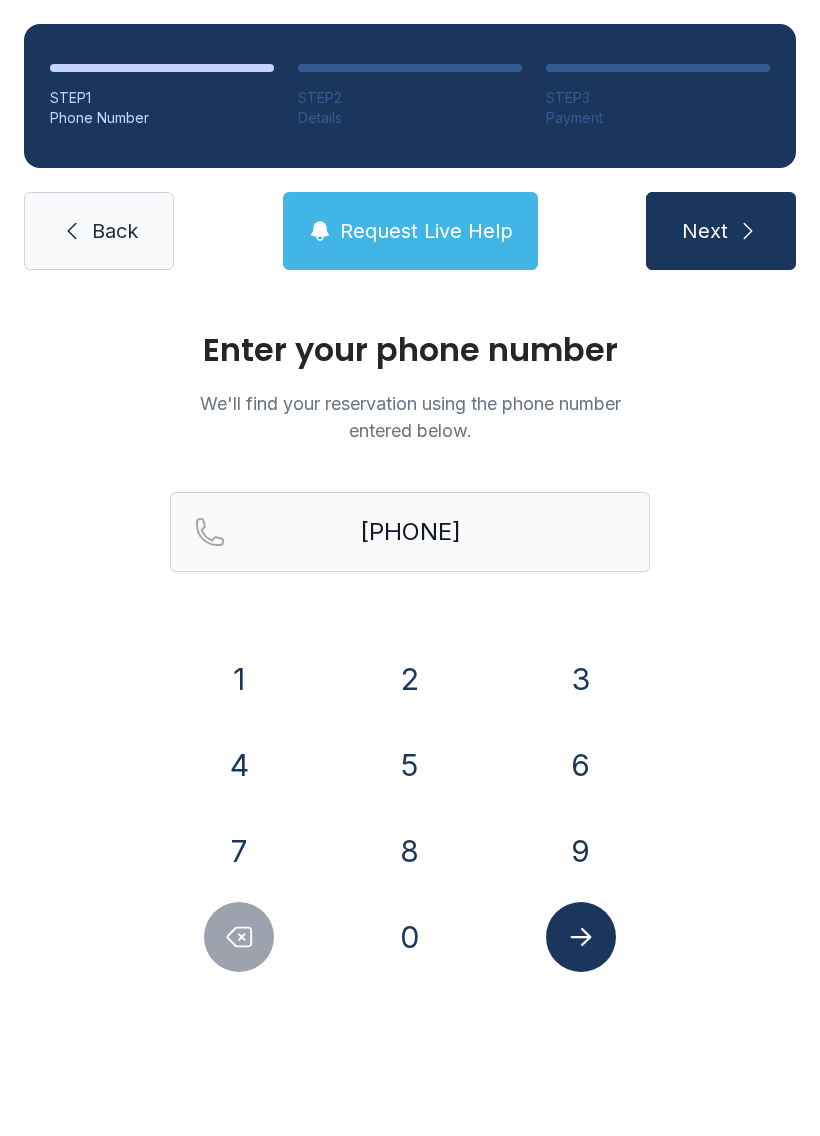 click on "2" at bounding box center [239, 679] 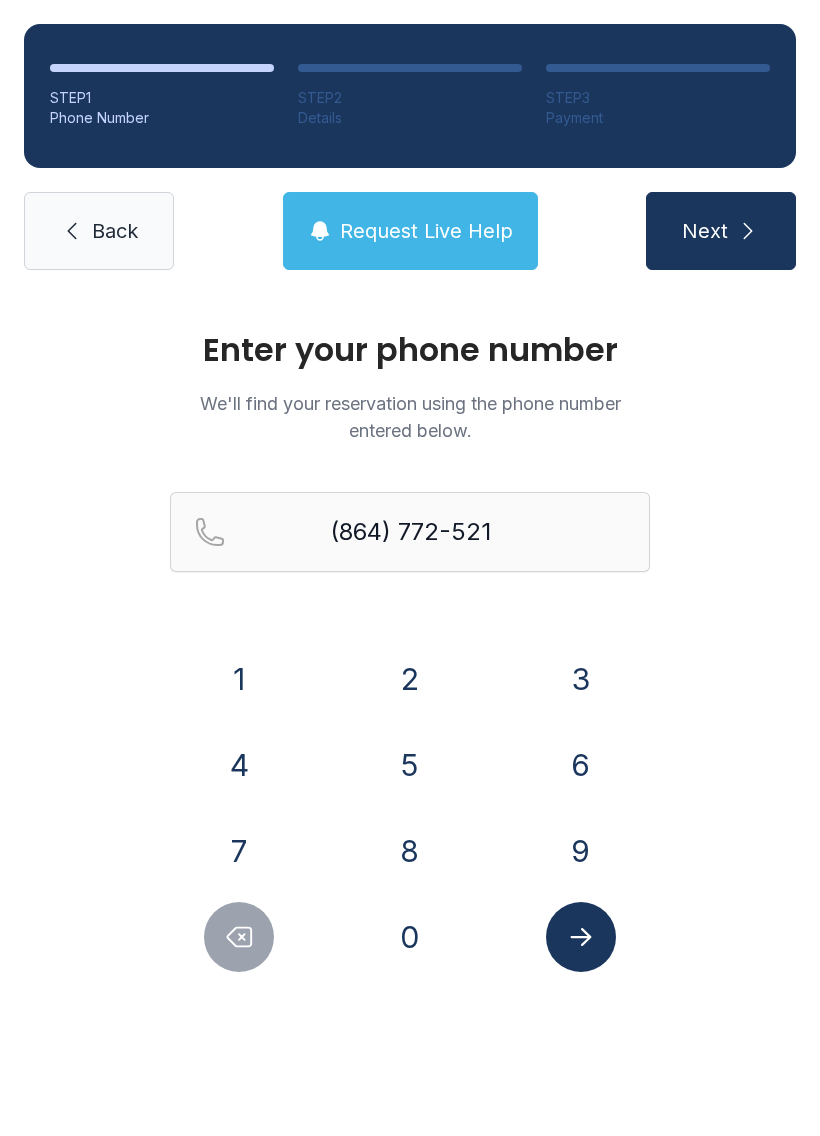 click on "1" at bounding box center [239, 679] 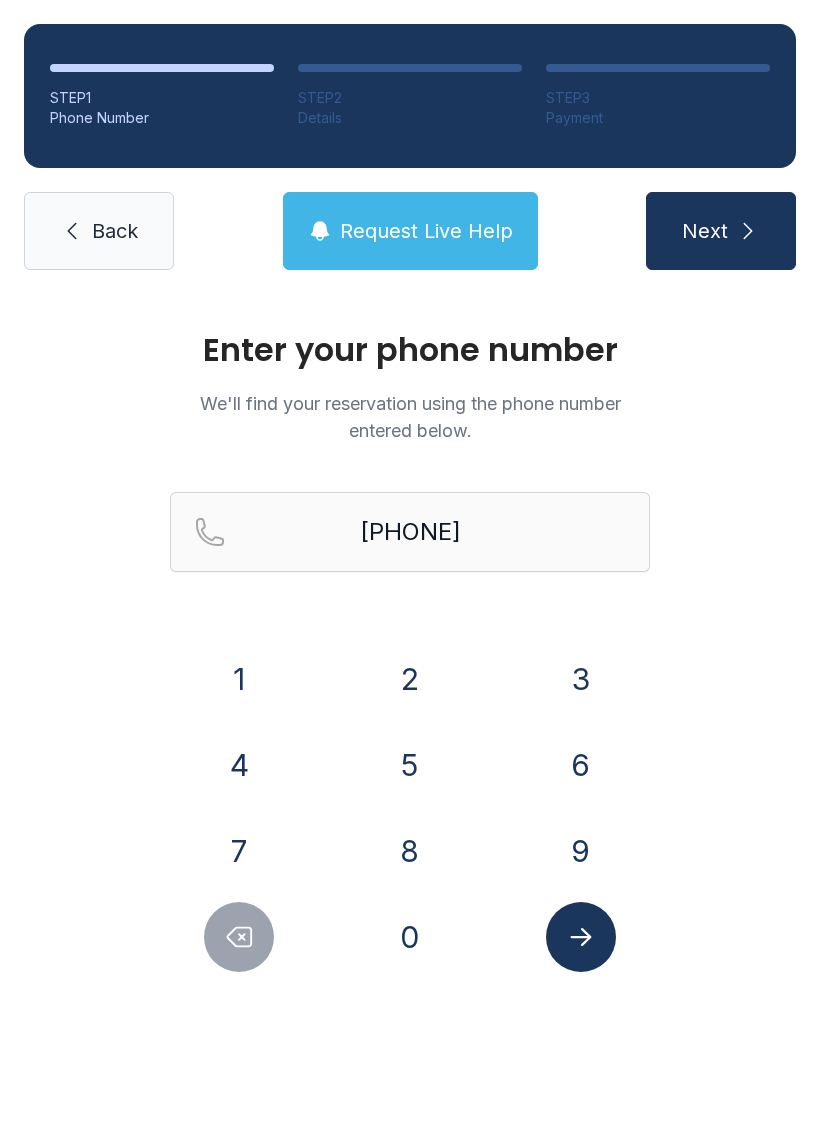 click at bounding box center [581, 937] 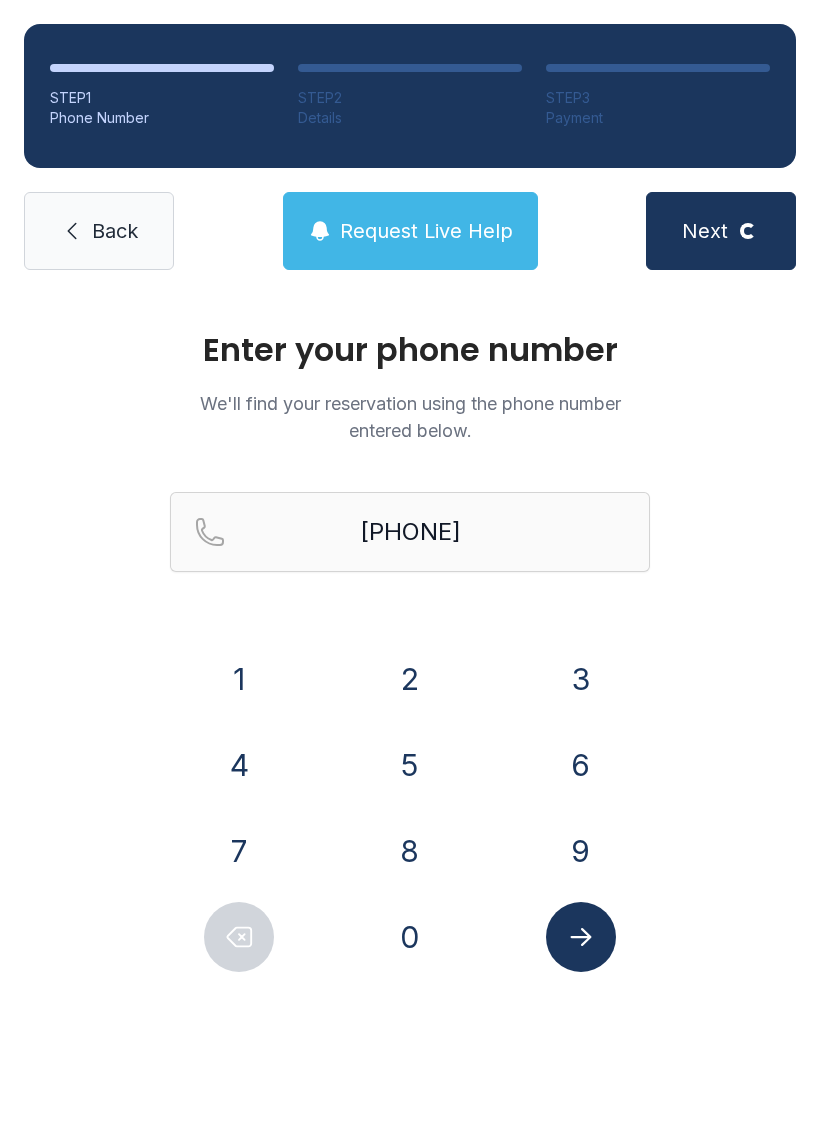 click at bounding box center (580, 937) 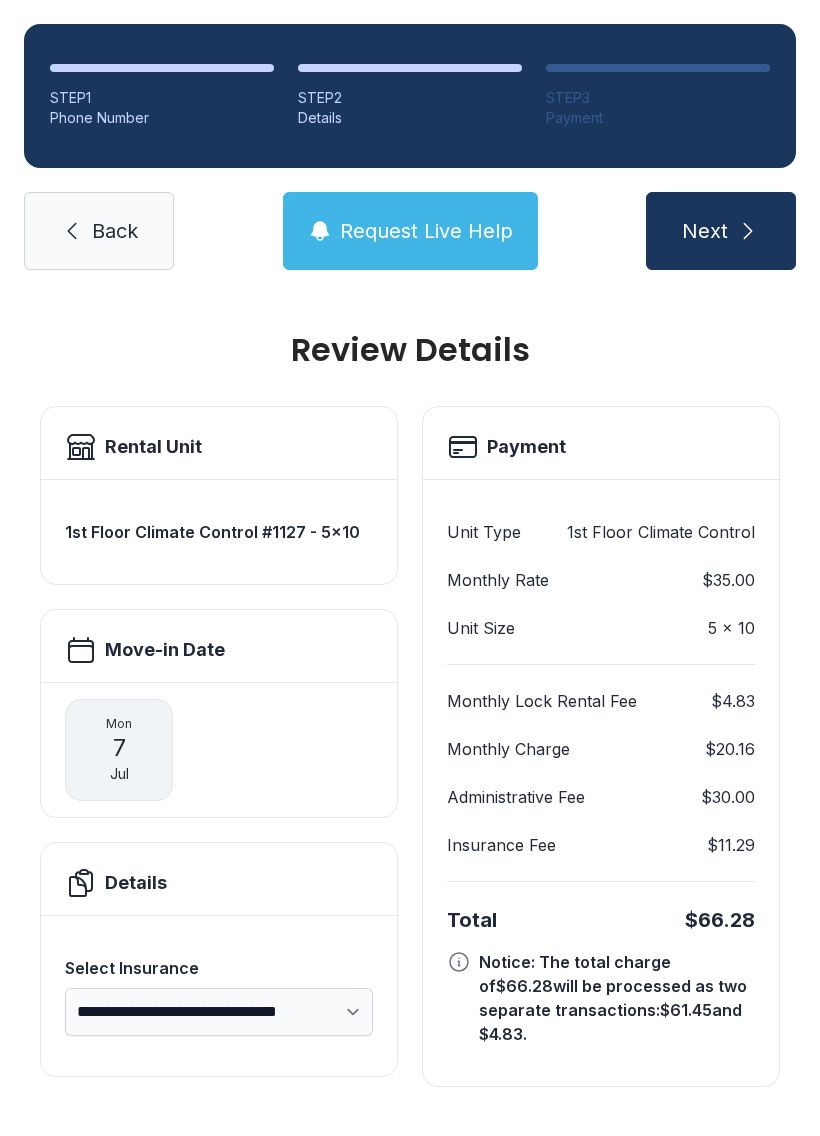 click on "Next" at bounding box center (721, 231) 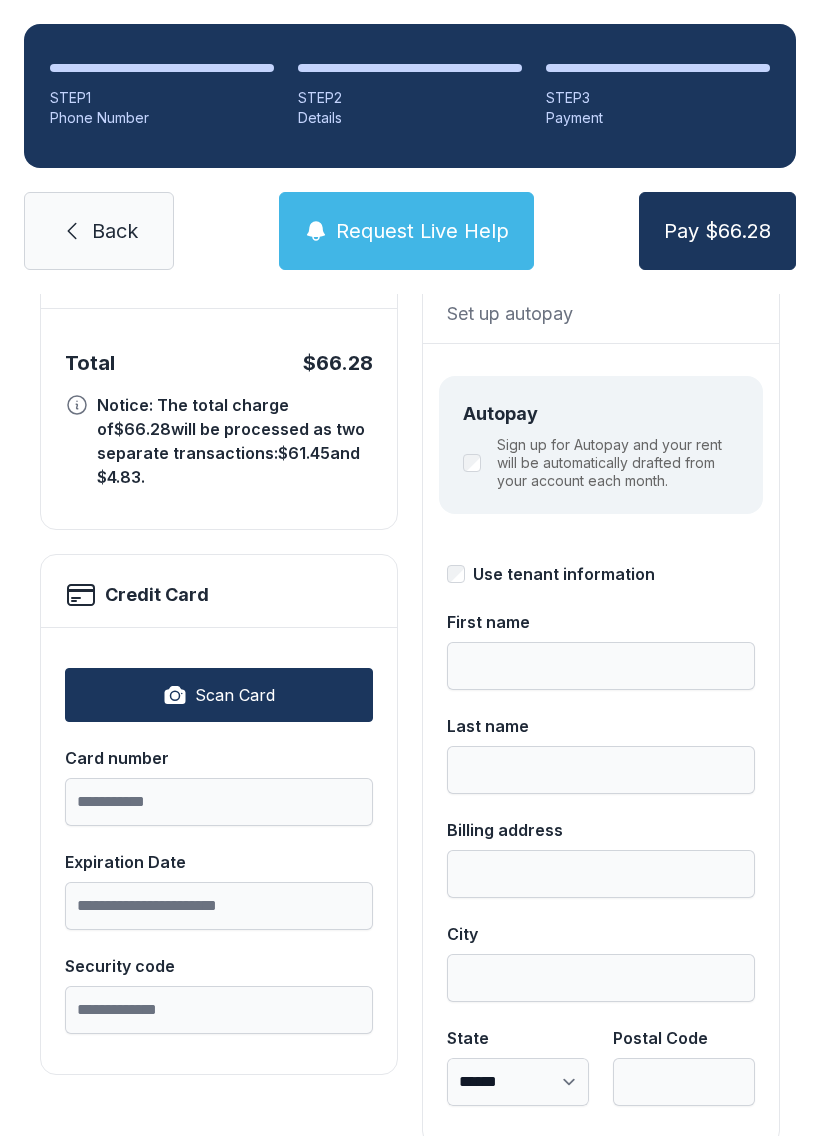 scroll, scrollTop: 169, scrollLeft: 0, axis: vertical 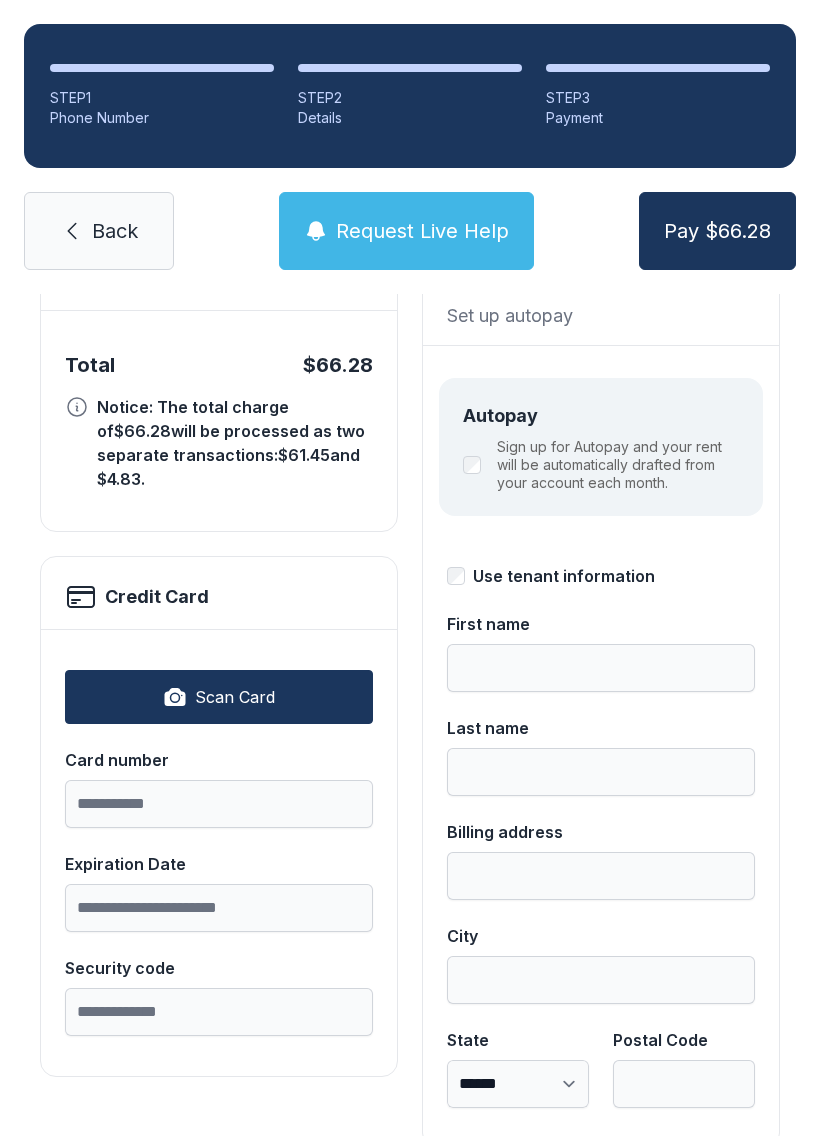 click on "Scan Card" at bounding box center [219, 697] 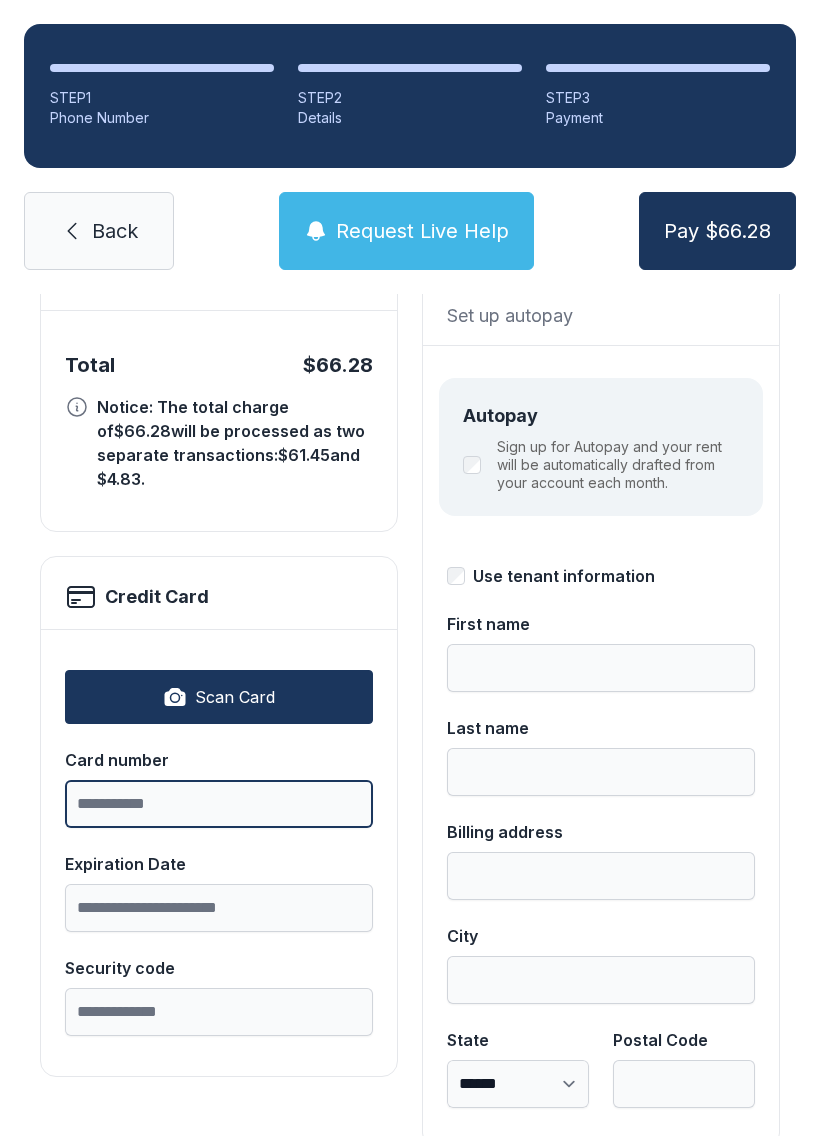 click on "Card number" at bounding box center [219, 804] 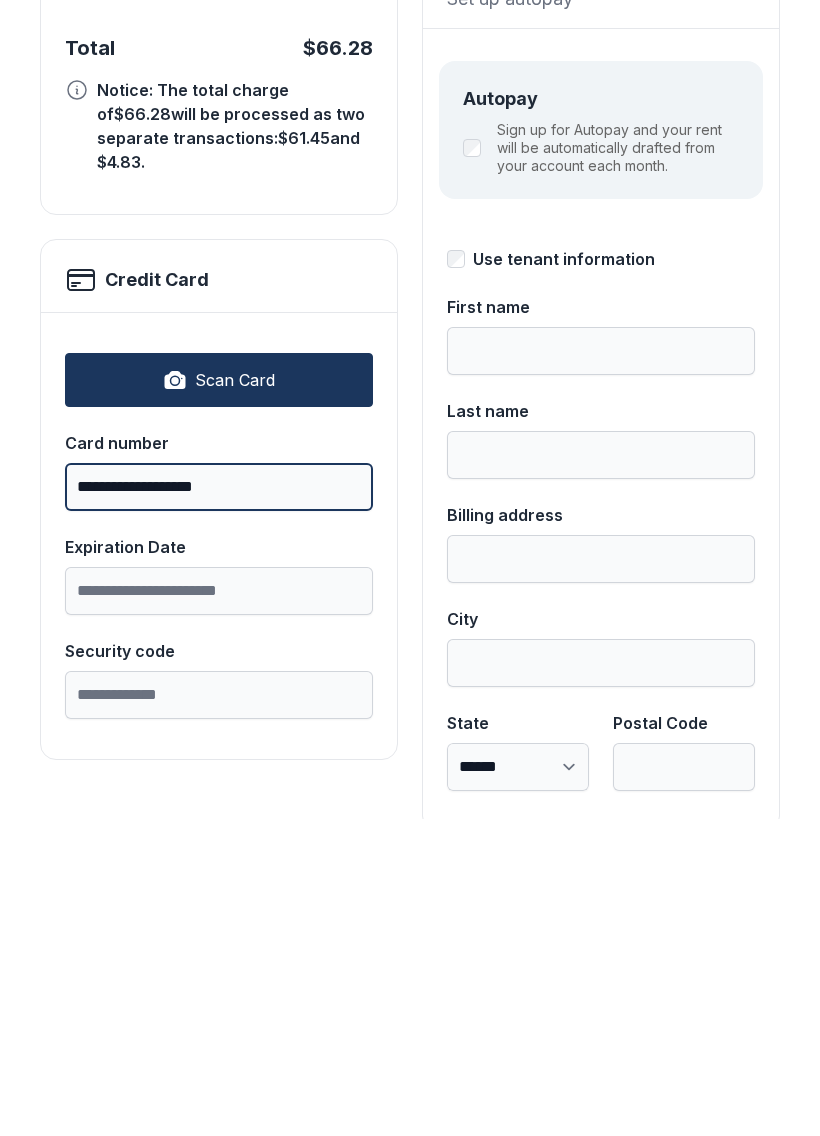 type on "**********" 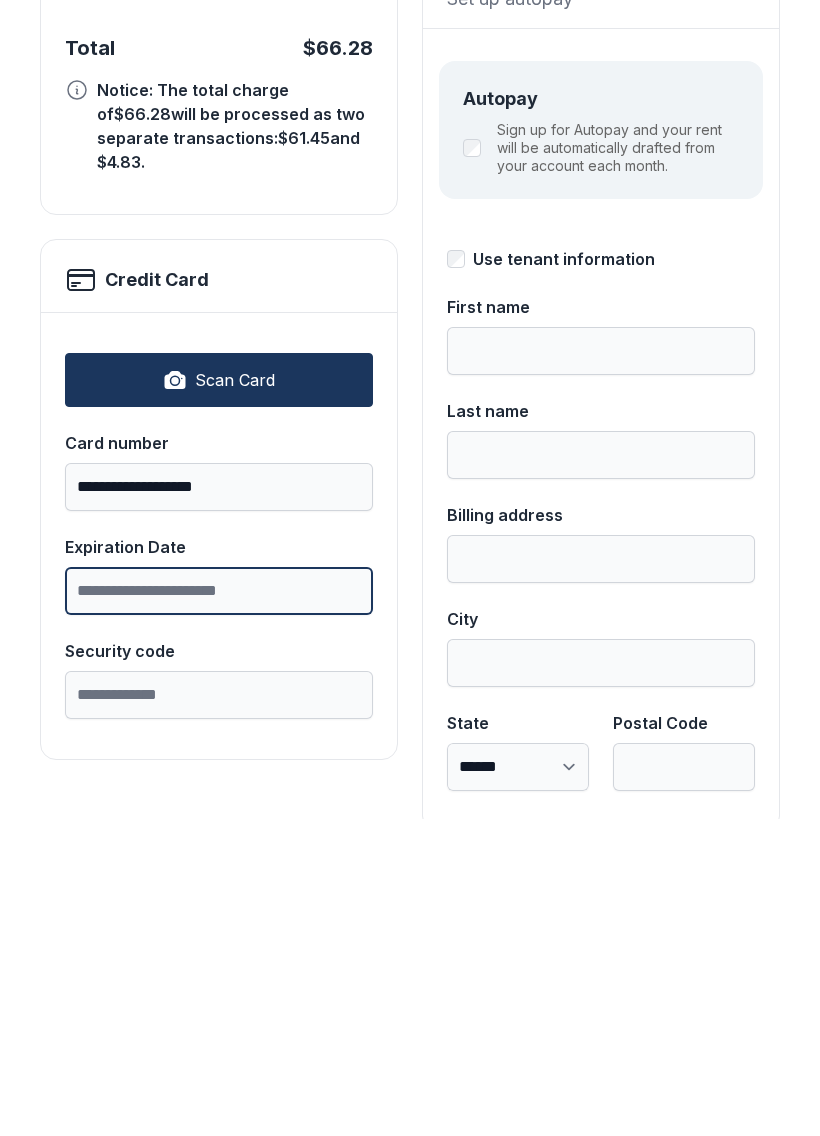 click on "Expiration Date" at bounding box center [219, 908] 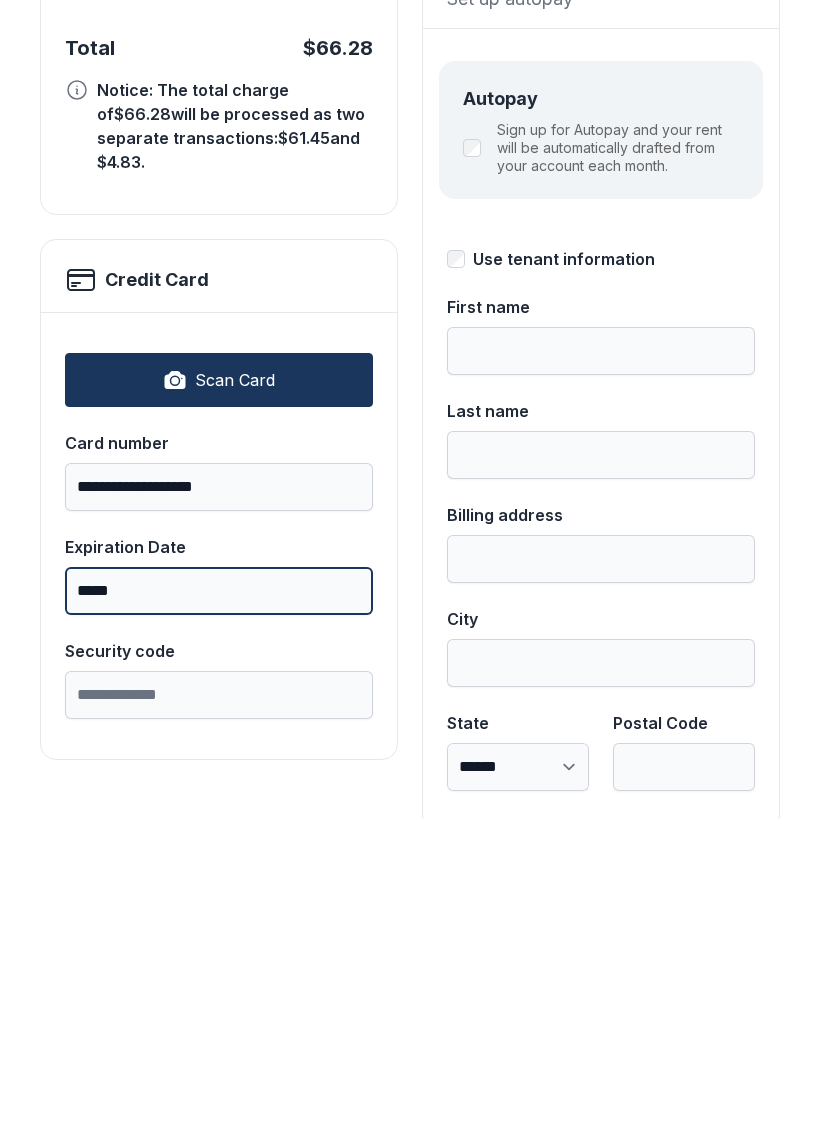 type on "*****" 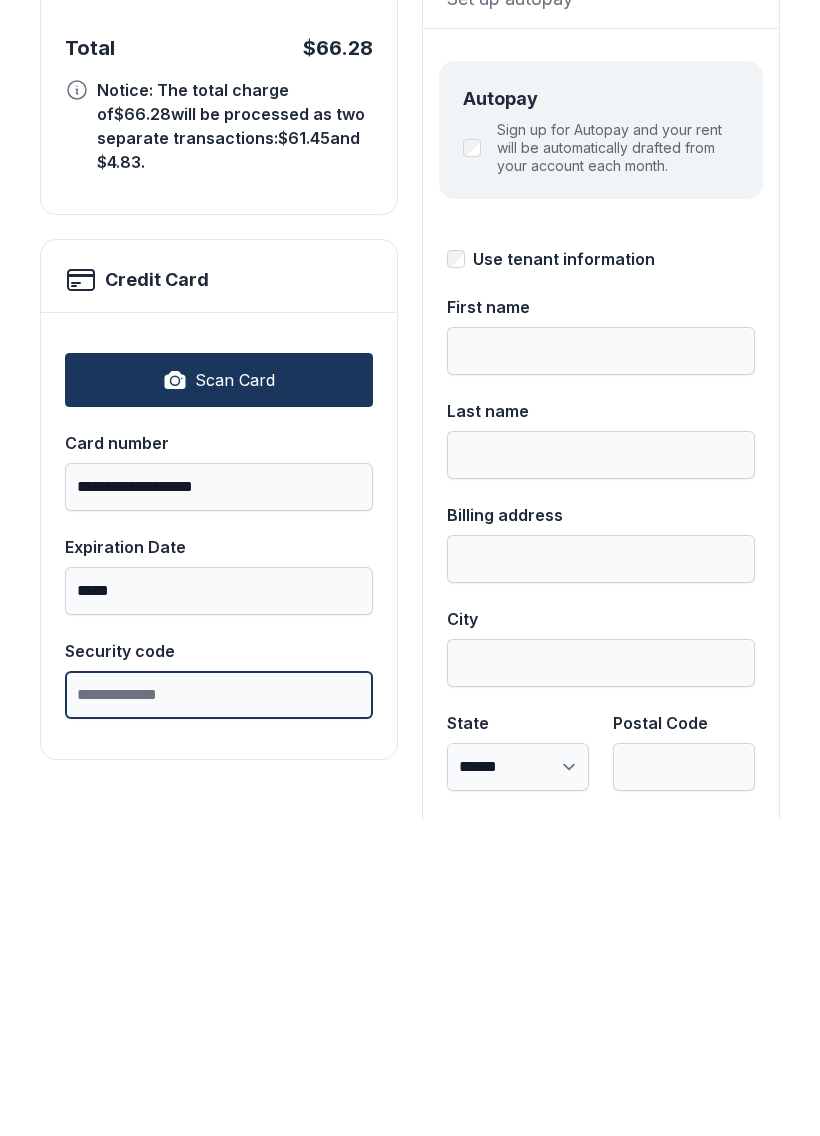click on "Security code" at bounding box center (219, 1012) 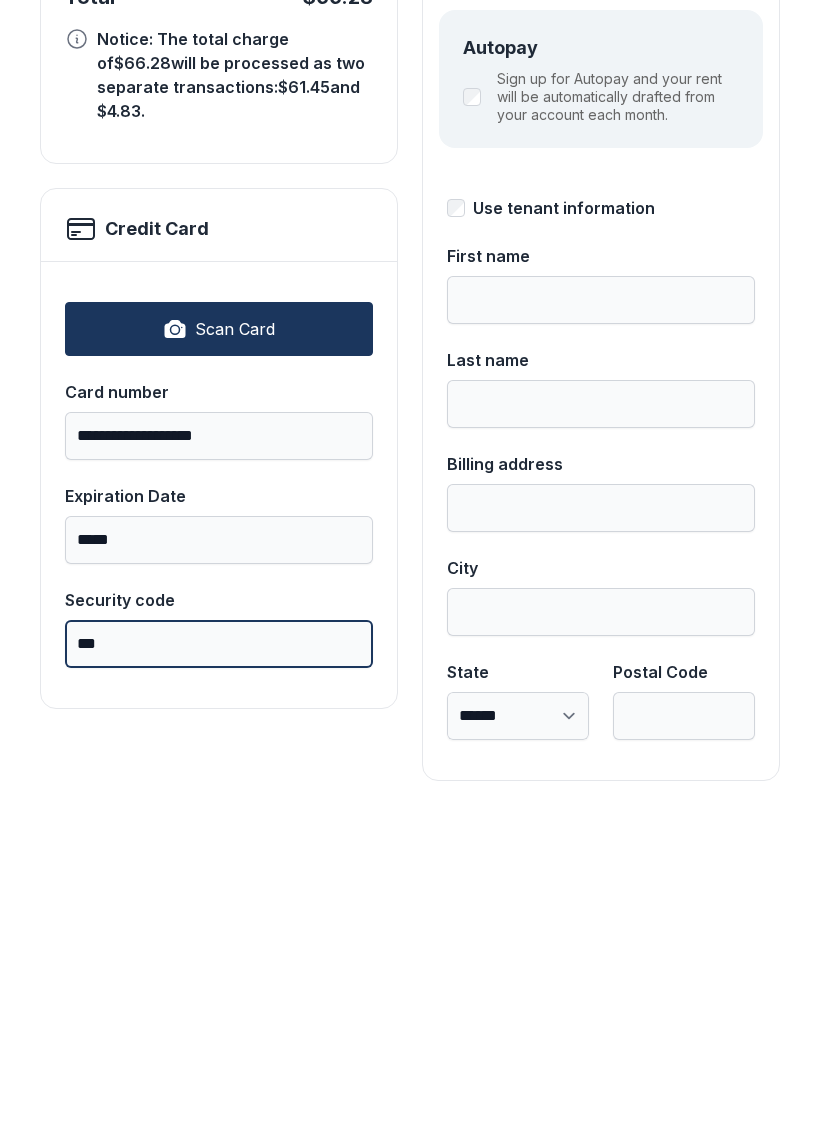 scroll, scrollTop: 218, scrollLeft: 0, axis: vertical 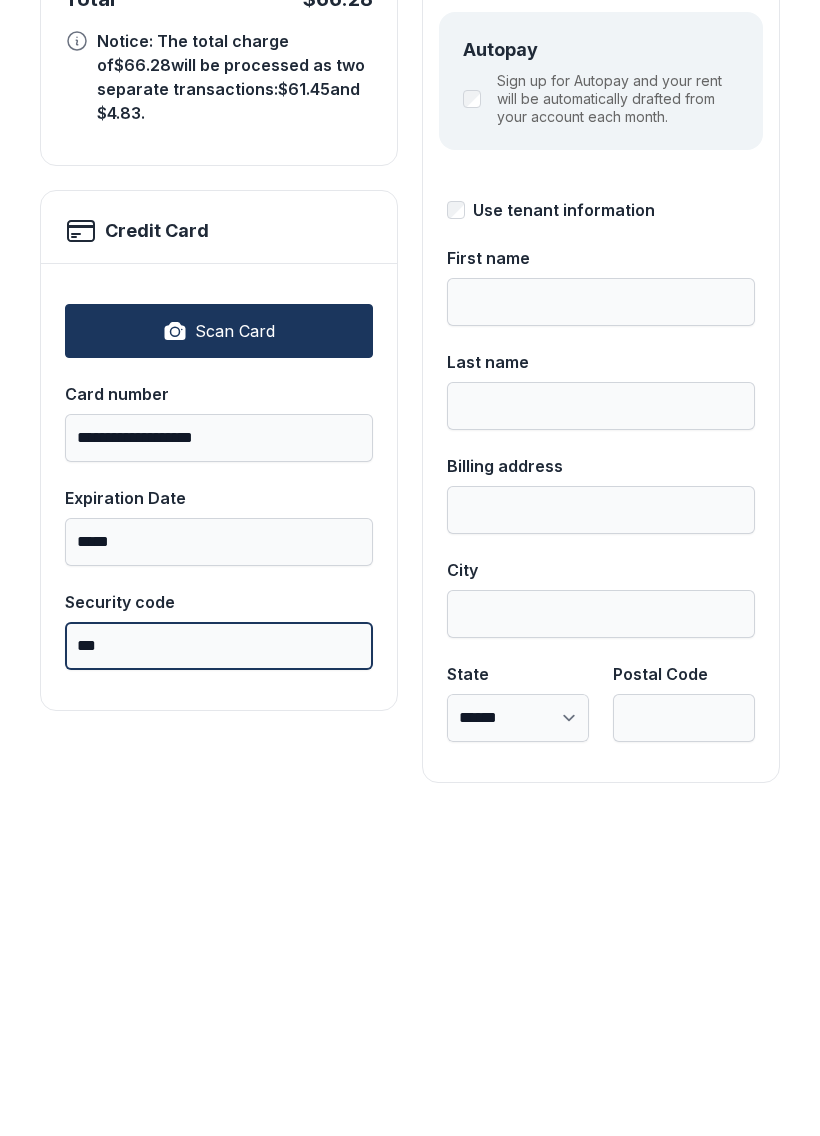 type on "***" 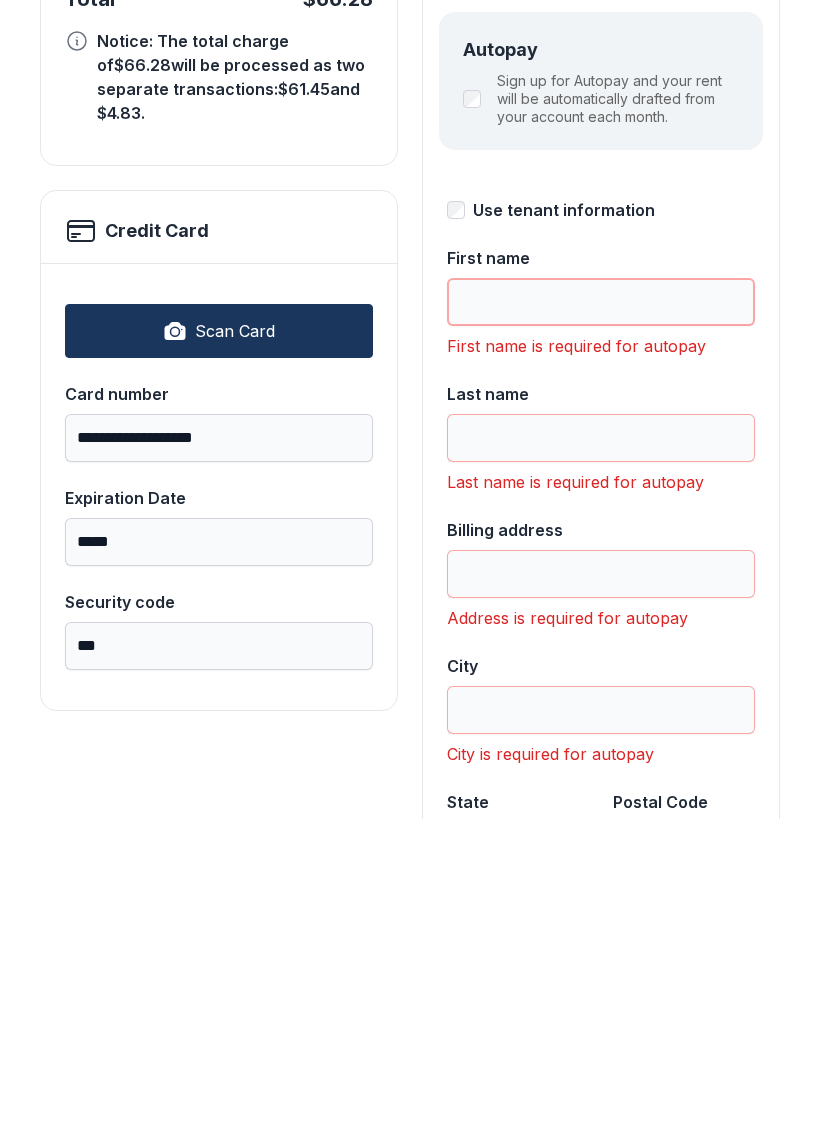 click on "First name" at bounding box center (601, 619) 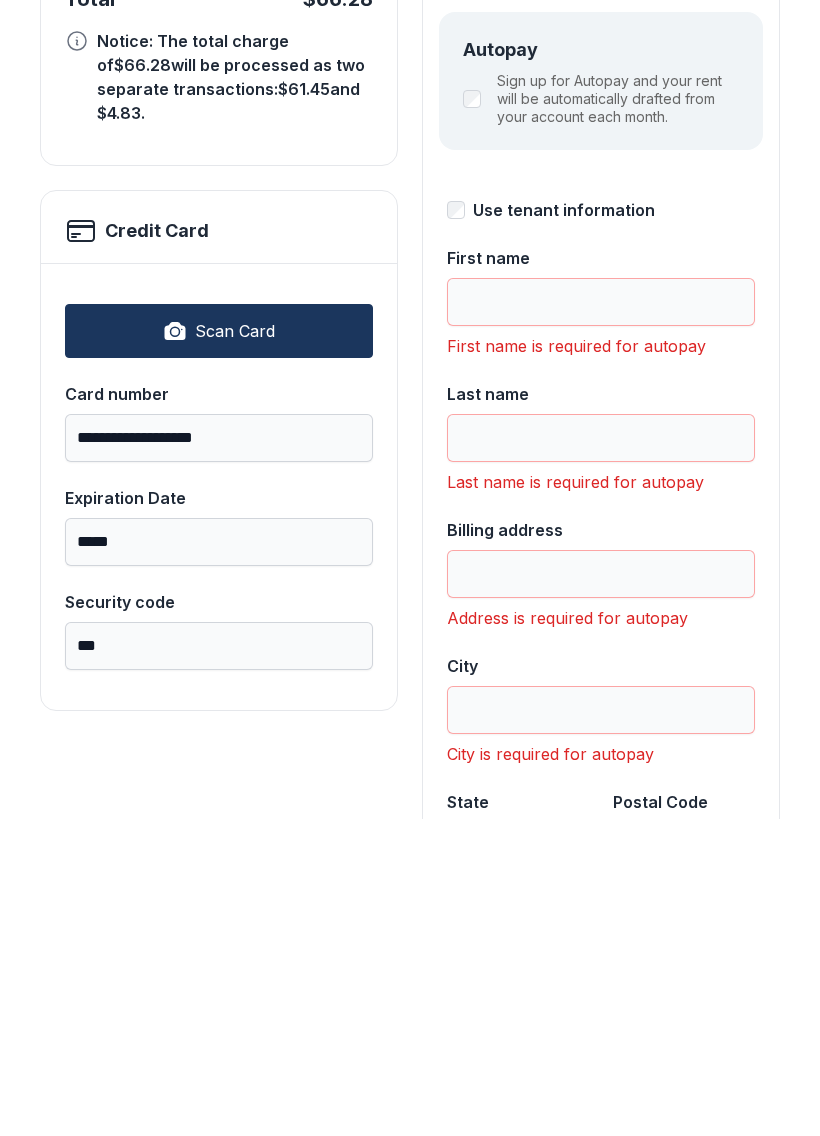 click on "**********" at bounding box center [219, 804] 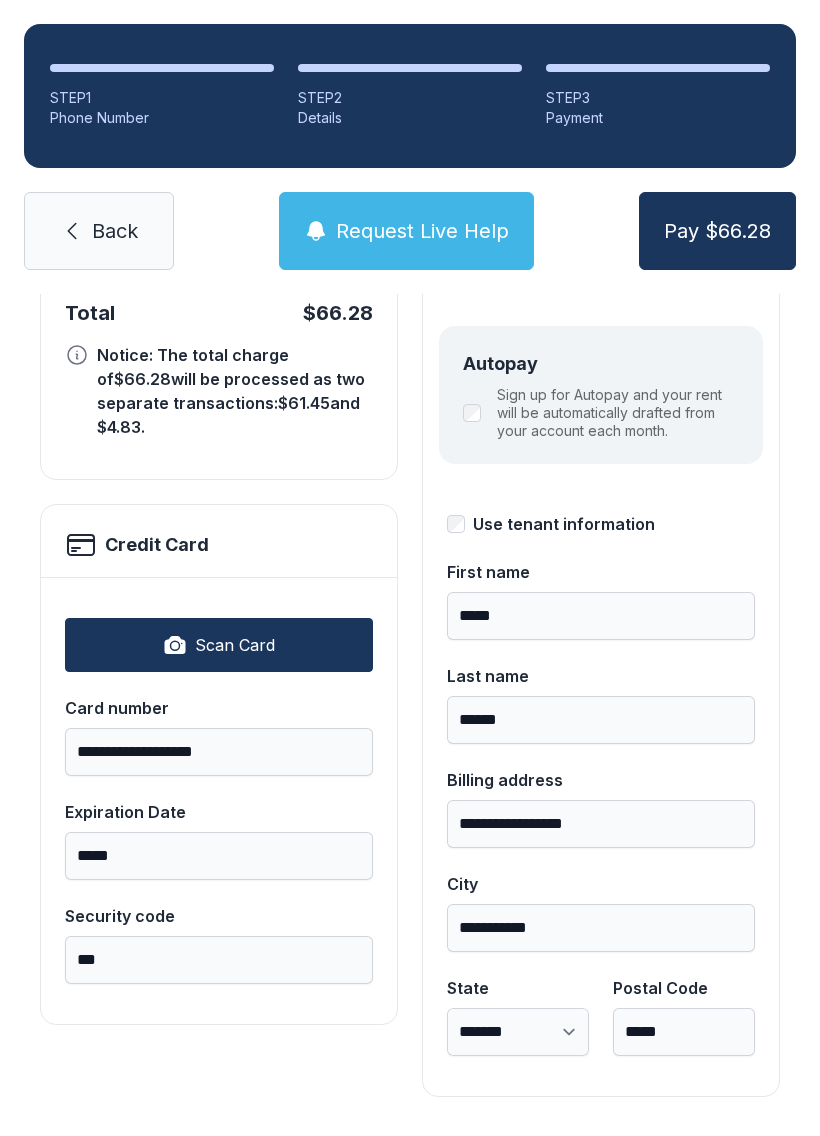 scroll, scrollTop: 218, scrollLeft: 0, axis: vertical 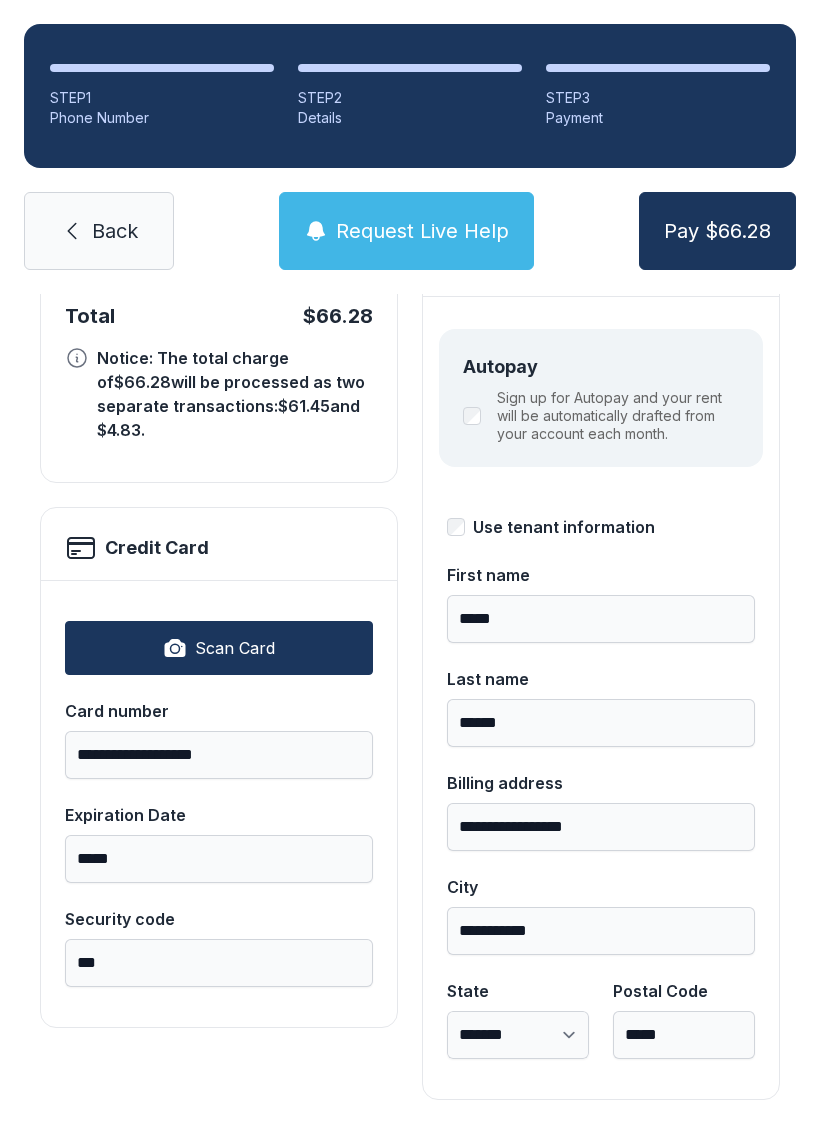click on "Pay $66.28" at bounding box center (717, 231) 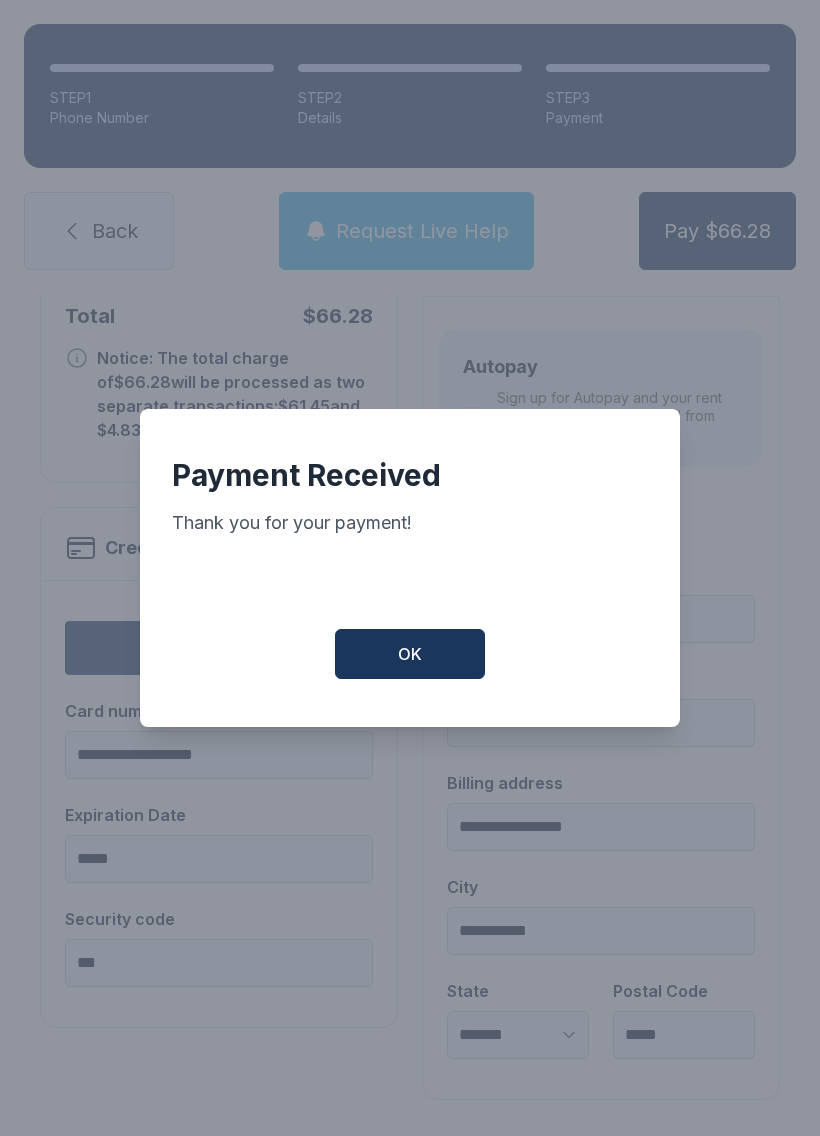click on "OK" at bounding box center (410, 654) 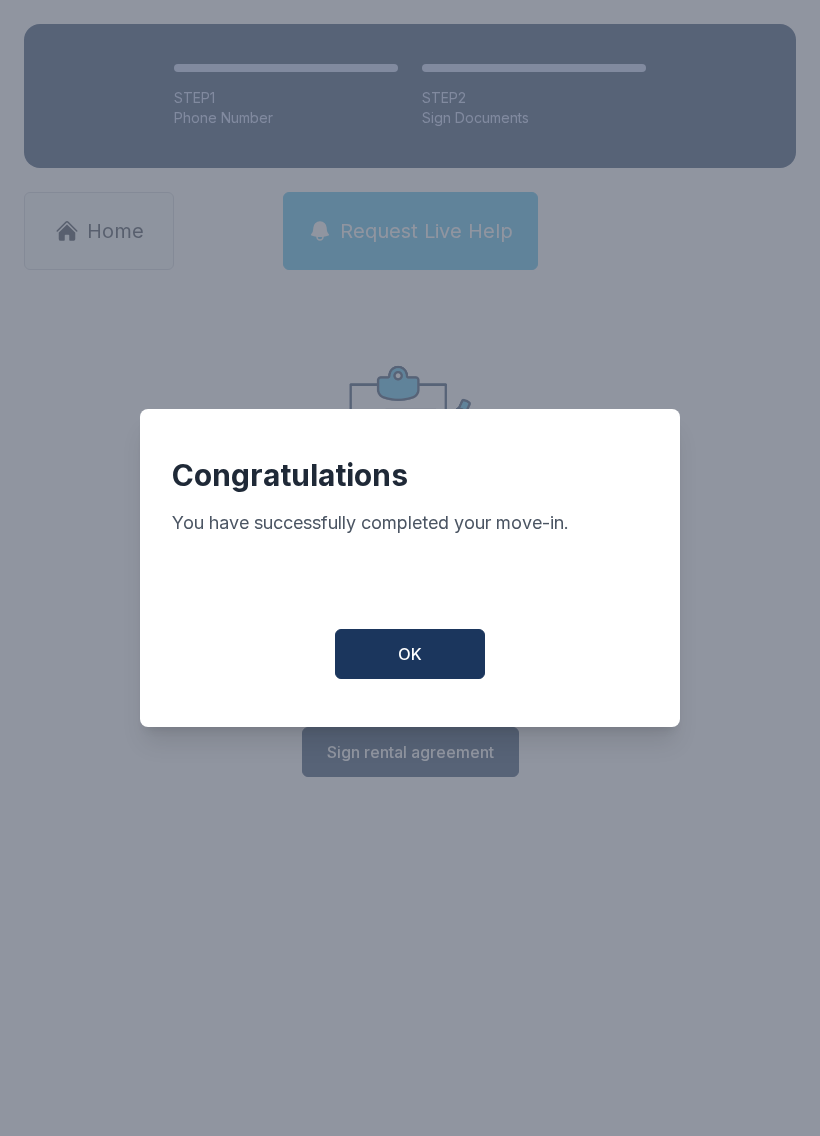 click on "OK" at bounding box center (410, 654) 